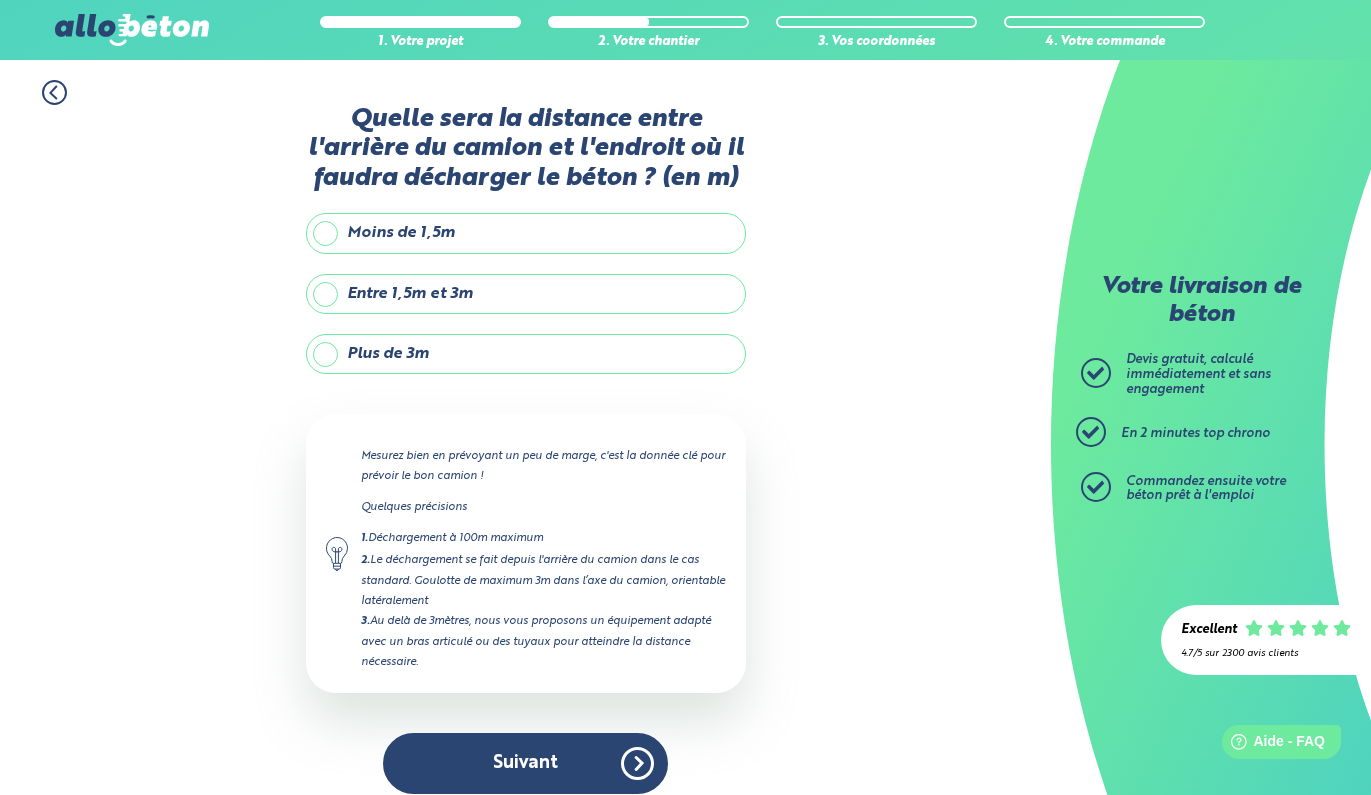 scroll, scrollTop: 0, scrollLeft: 0, axis: both 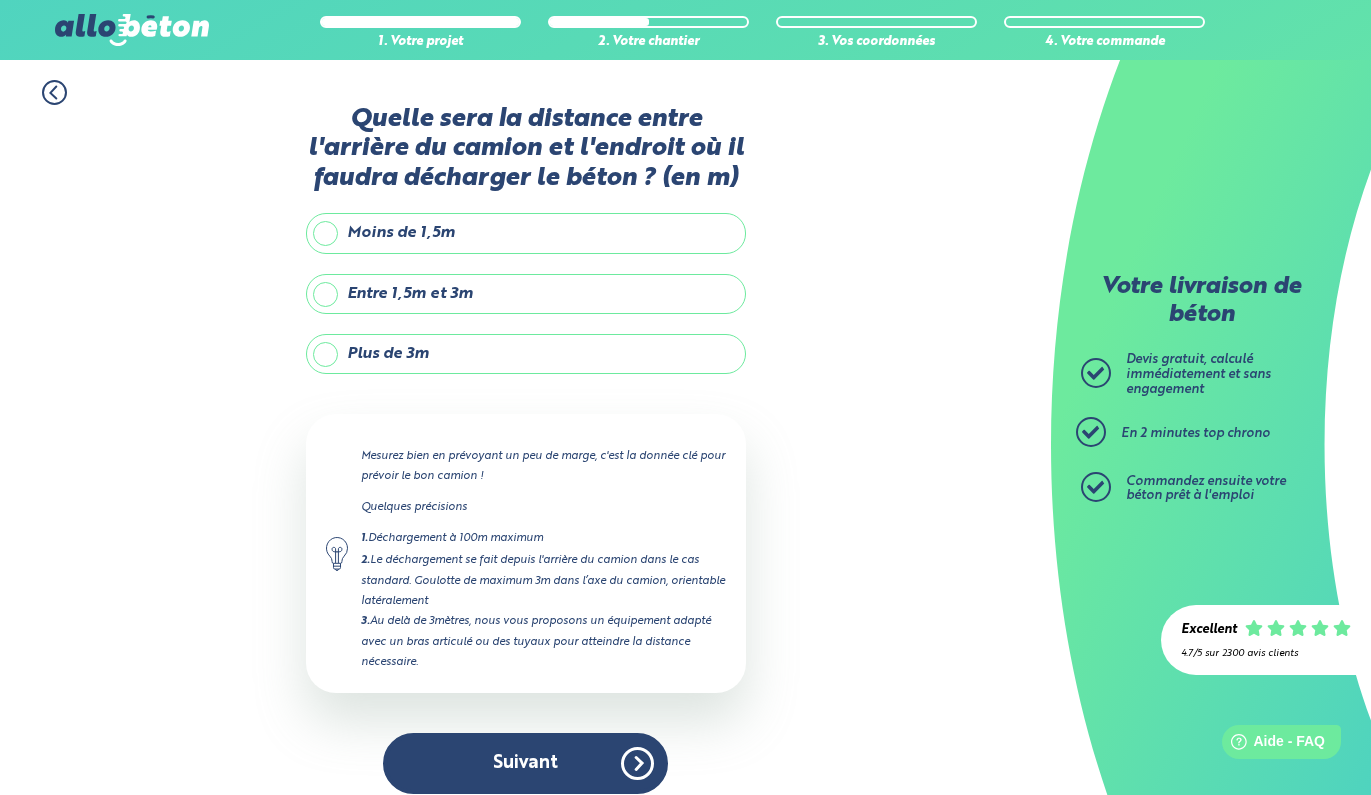 click on "Moins de 1,5m" at bounding box center (526, 233) 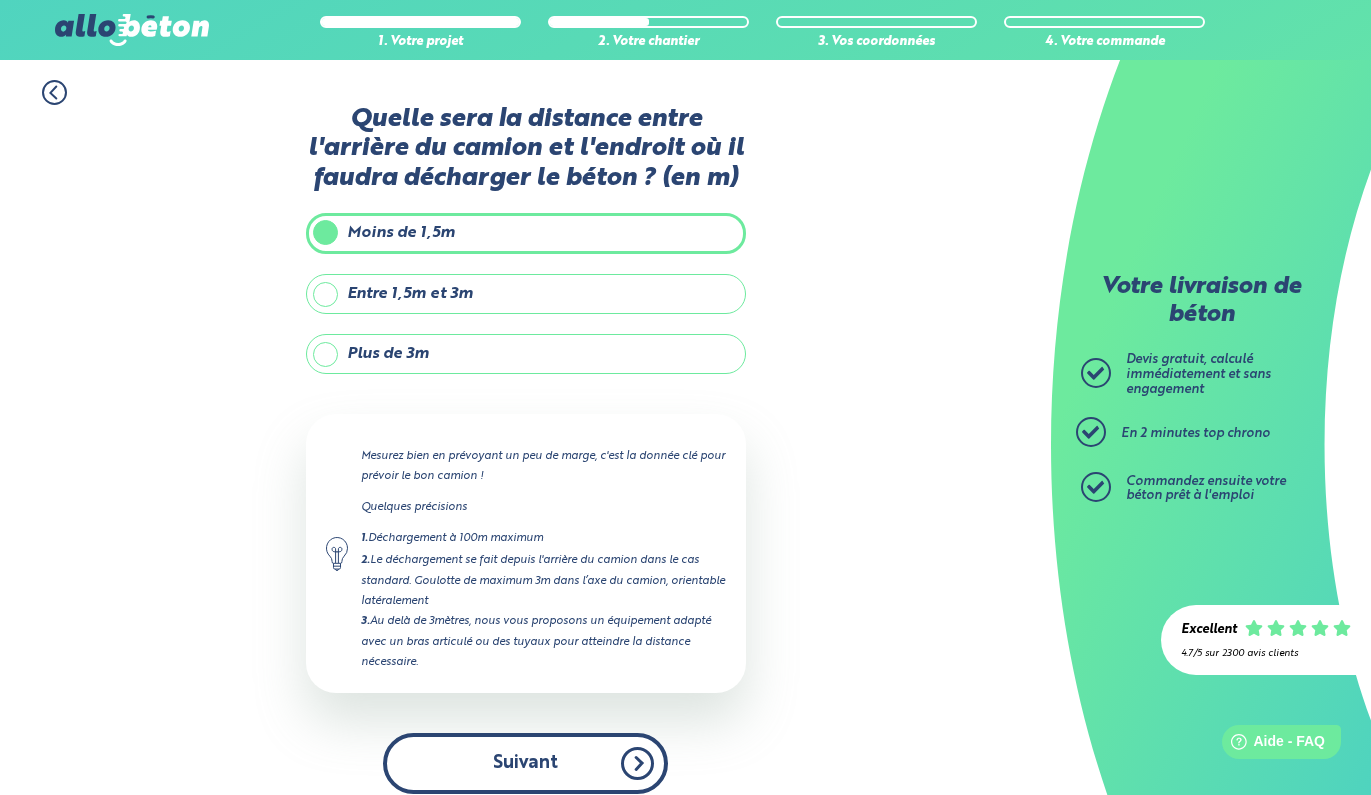 click on "Suivant" at bounding box center [525, 763] 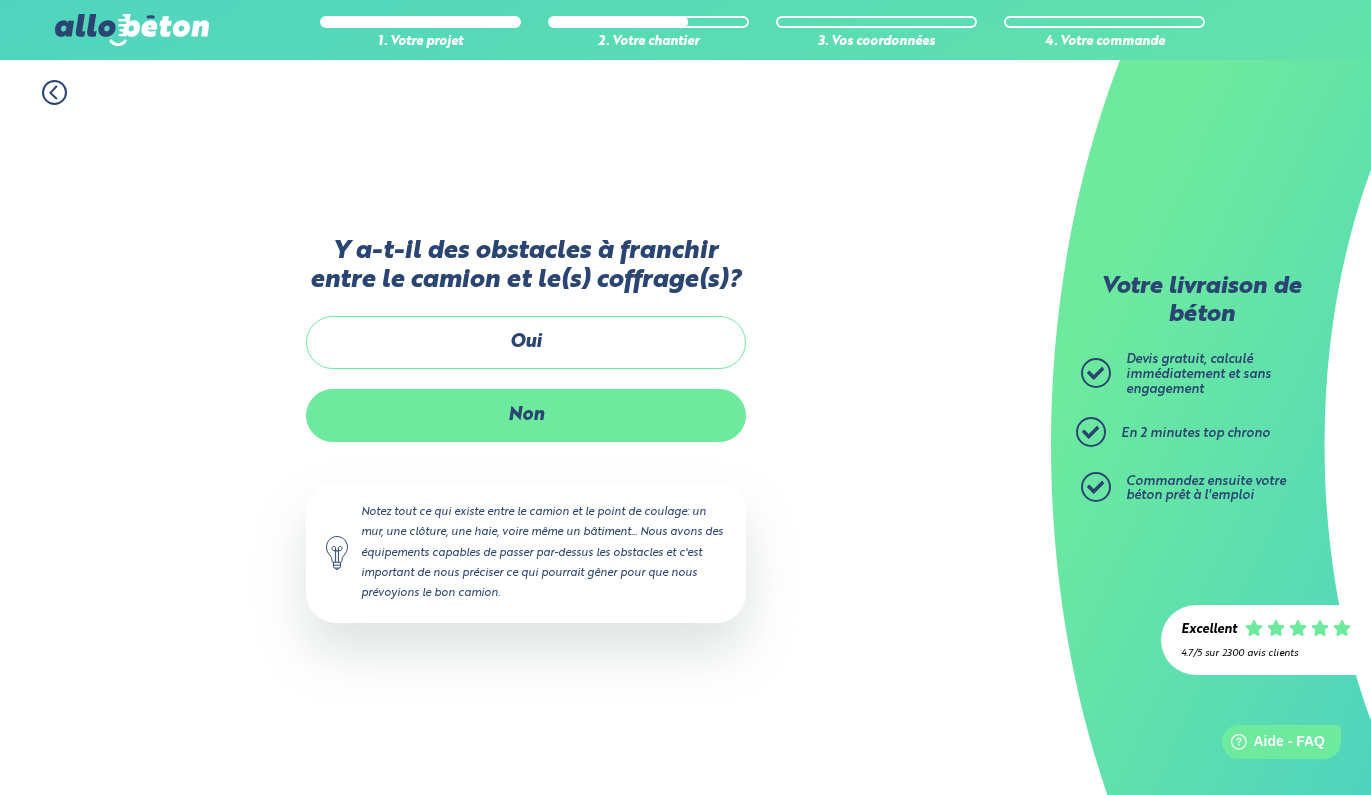 click on "Non" at bounding box center [526, 415] 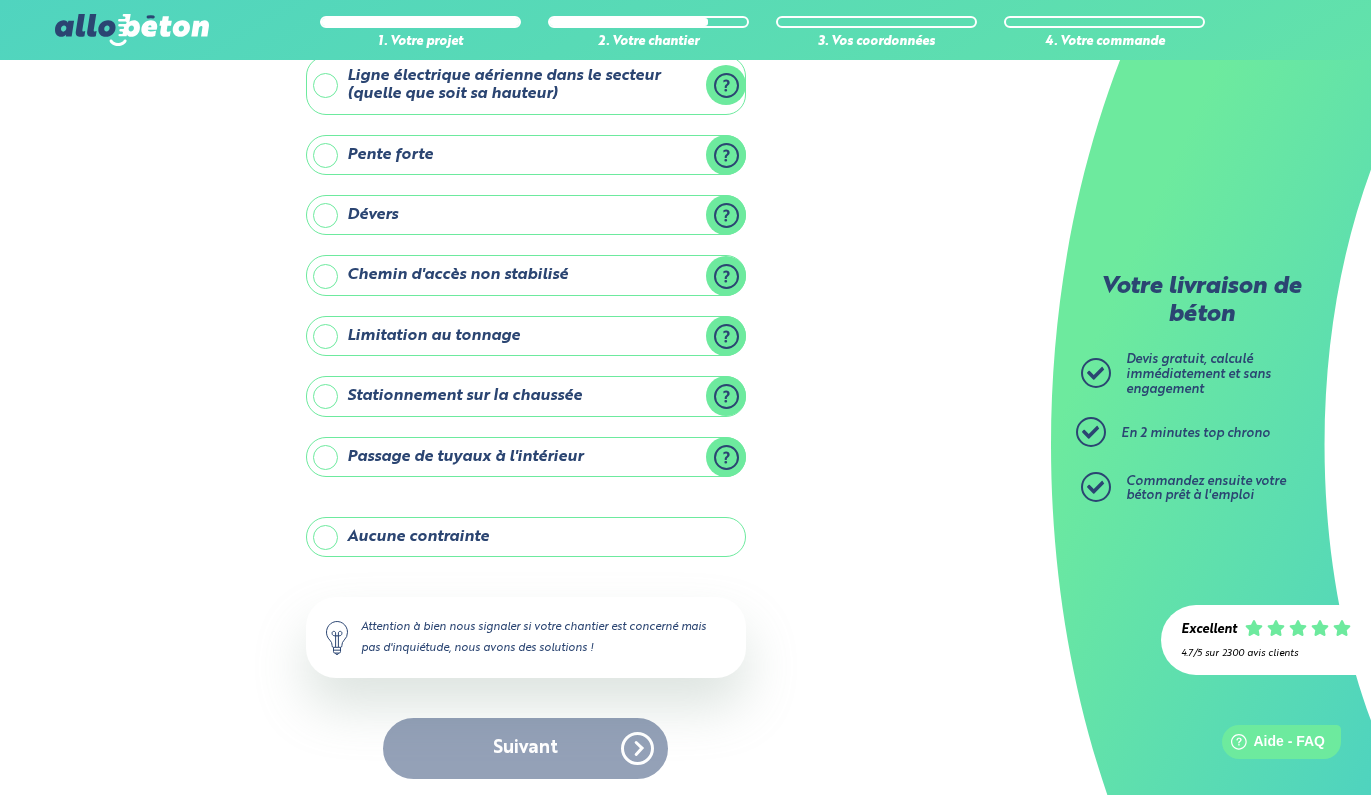 scroll, scrollTop: 127, scrollLeft: 0, axis: vertical 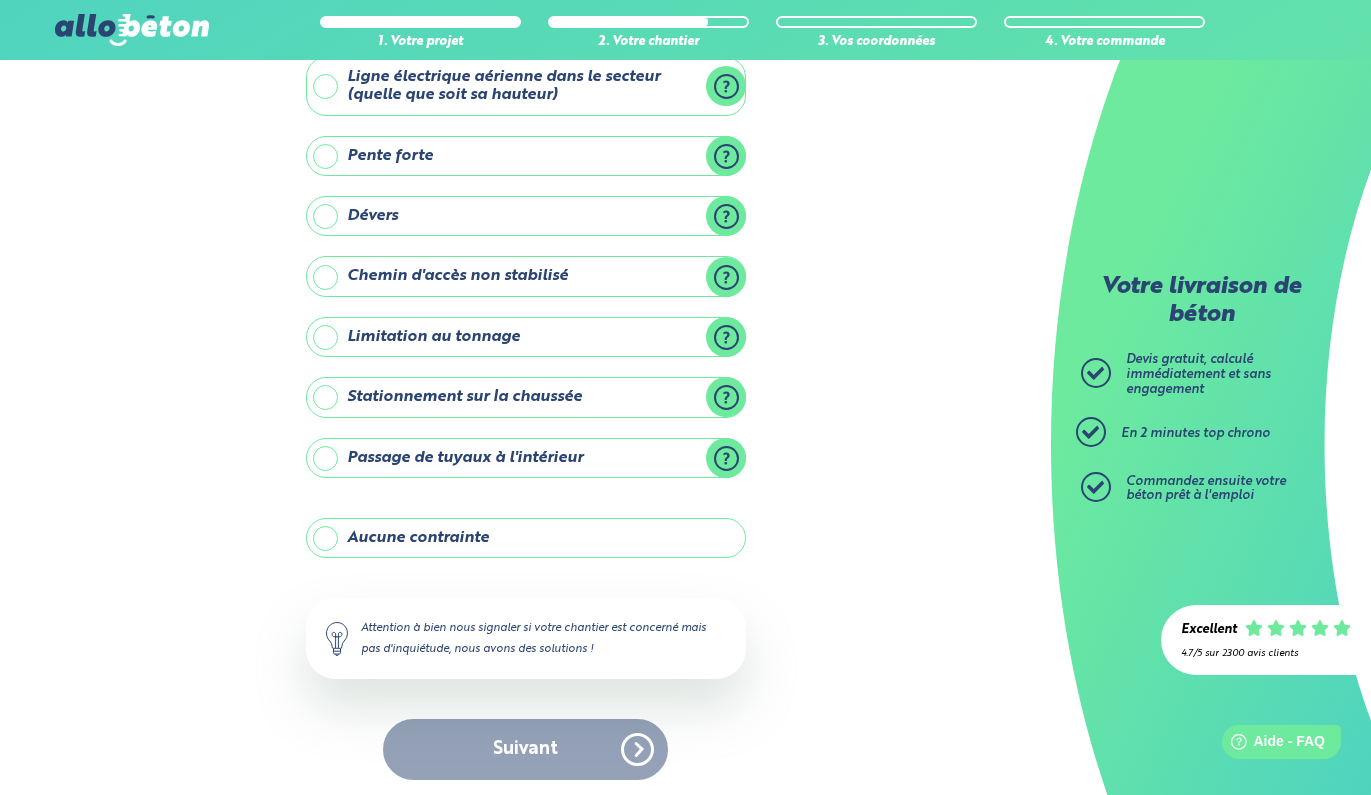 click on "Aucune contrainte" at bounding box center (526, 538) 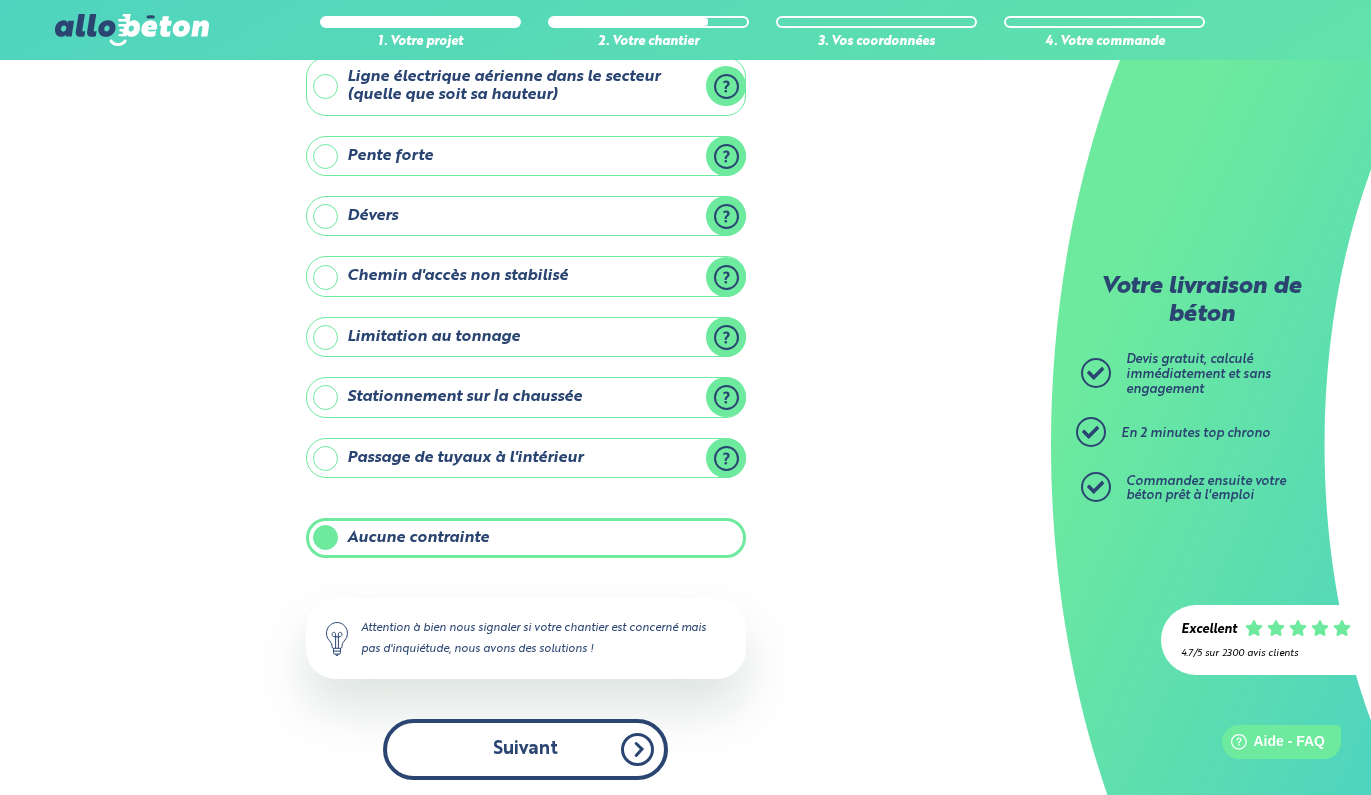 click on "Suivant" at bounding box center [525, 749] 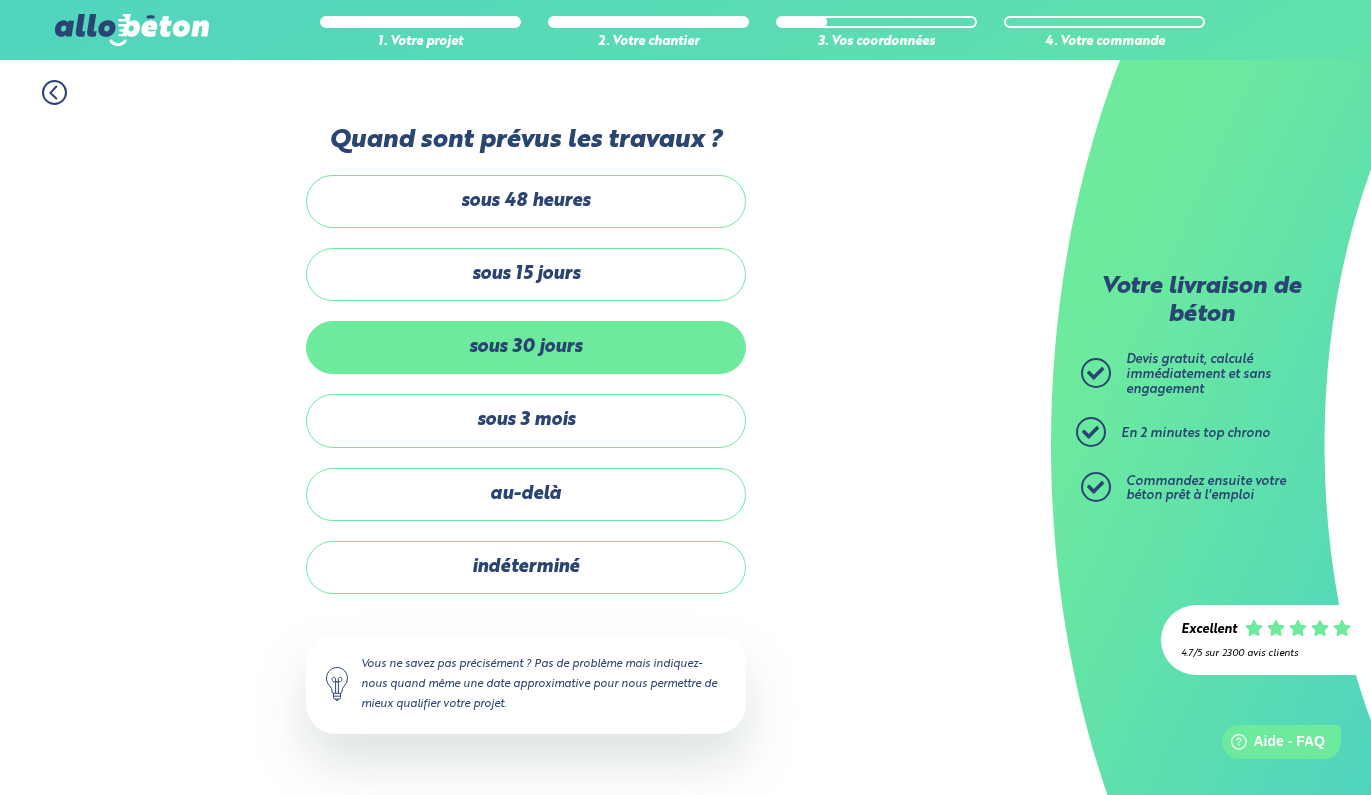 click on "sous 30 jours" at bounding box center (526, 347) 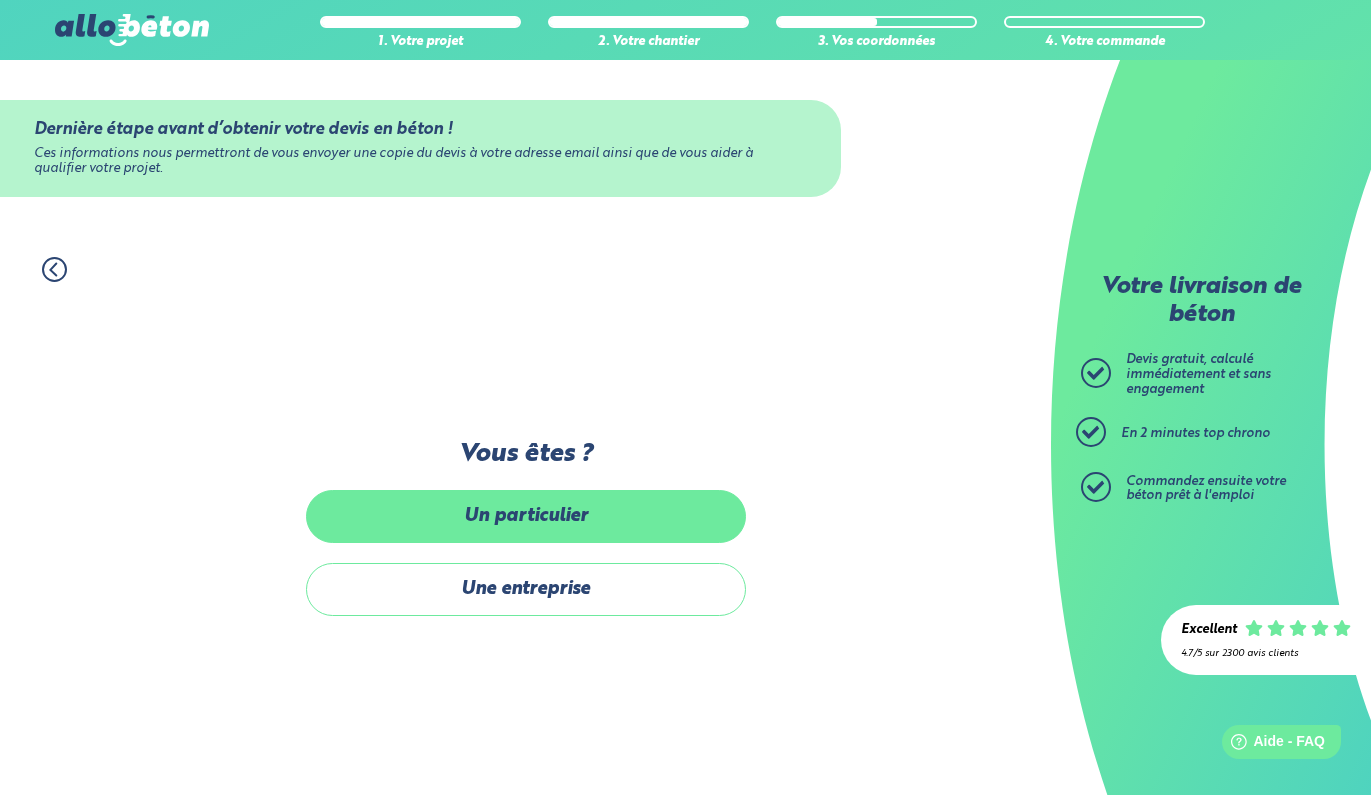 click on "Un particulier" at bounding box center [526, 516] 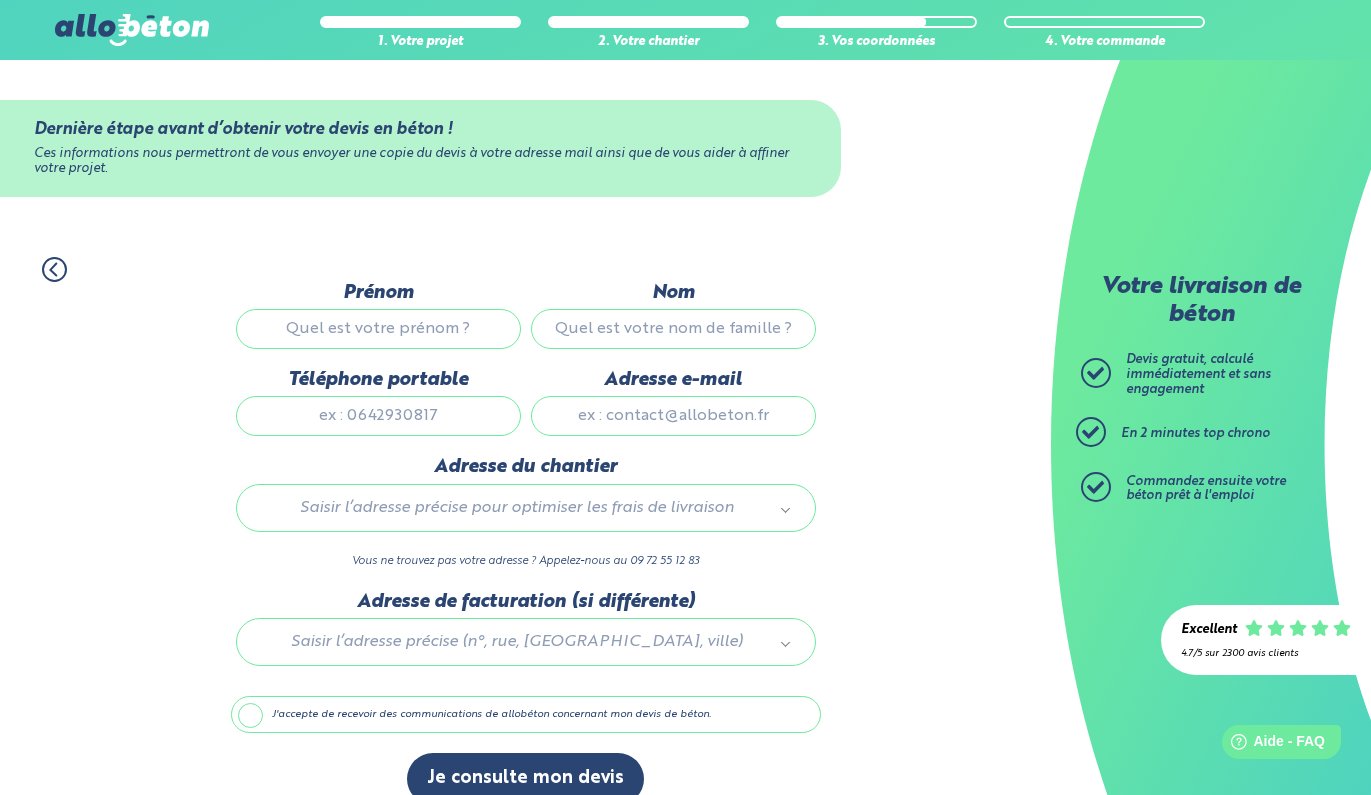 click on "Prénom" at bounding box center [378, 329] 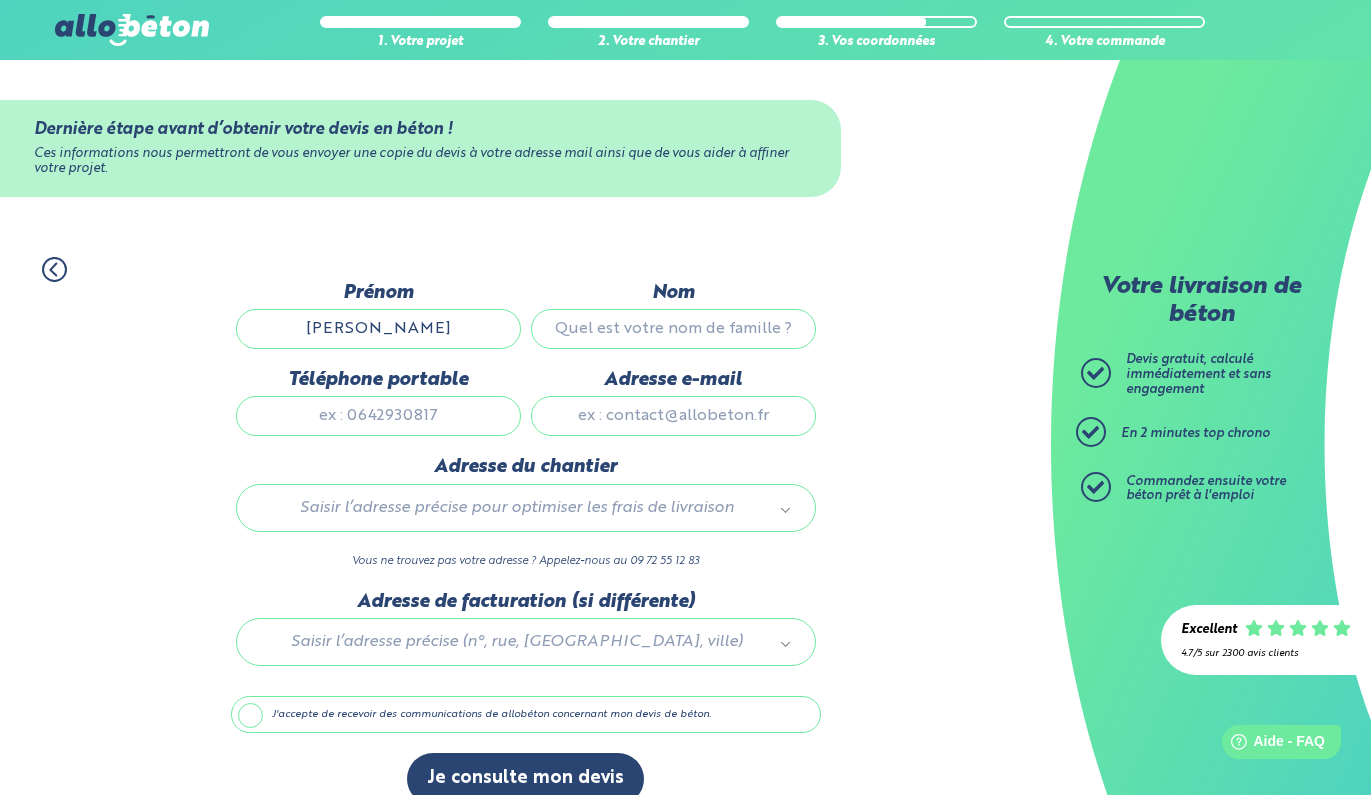 type on "Robert" 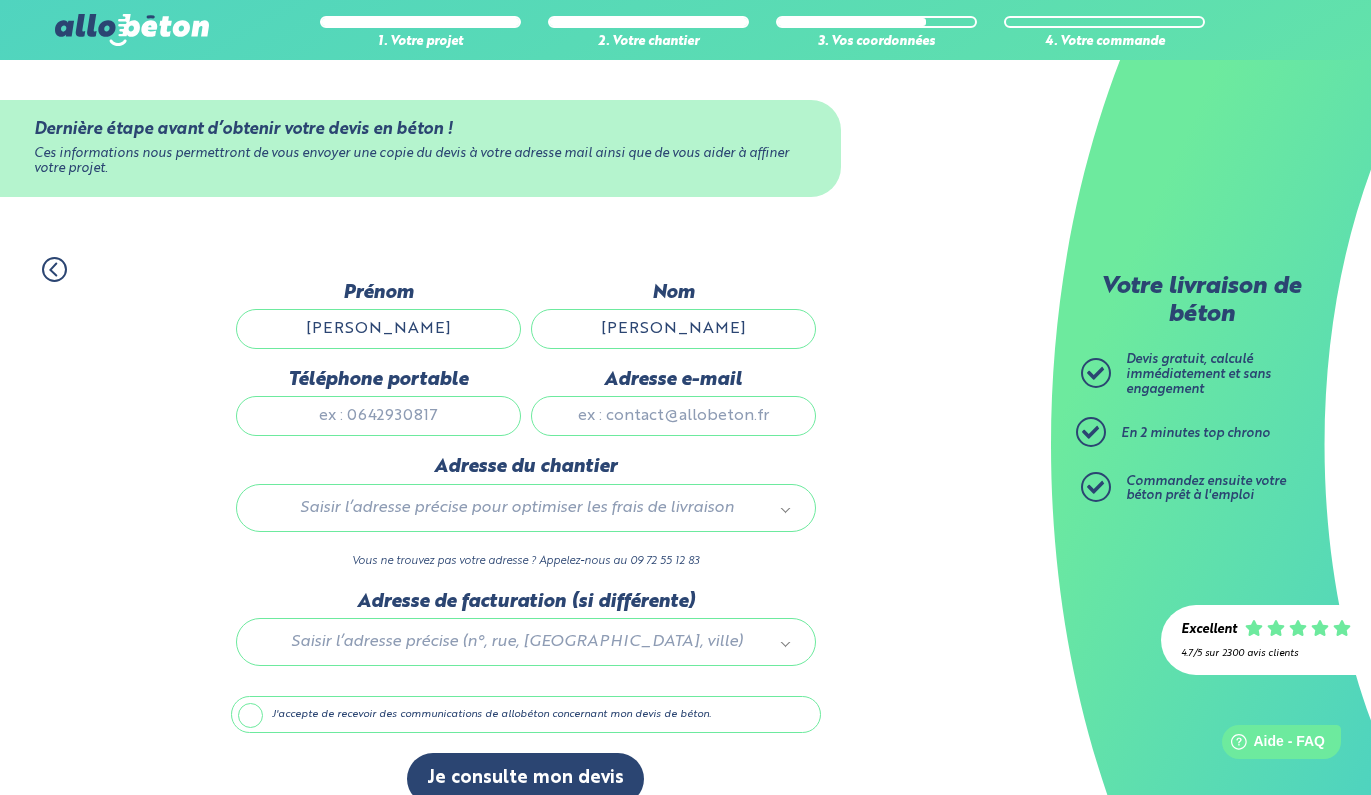 type on "jrobert.osteo@gmail.com" 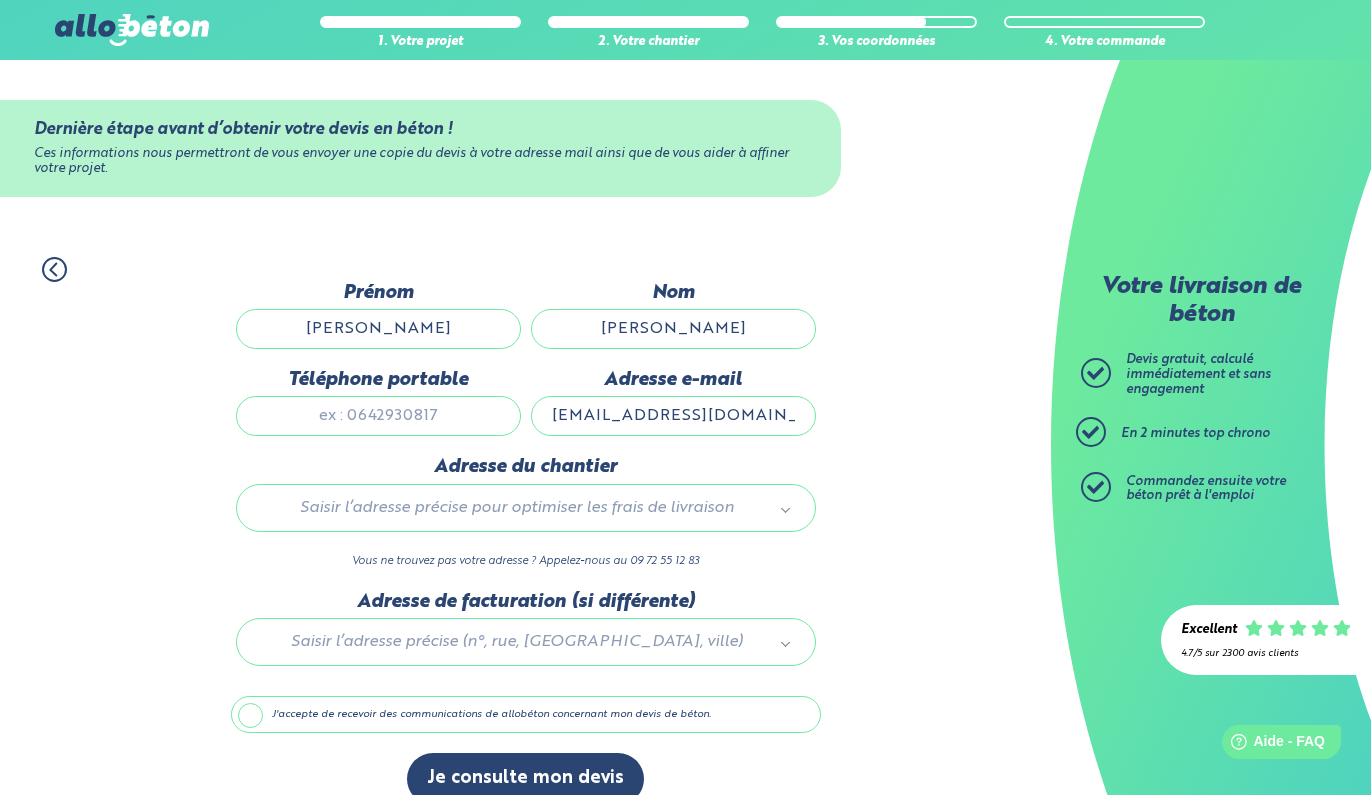 click on "jrobert.osteo@gmail.com" at bounding box center [673, 416] 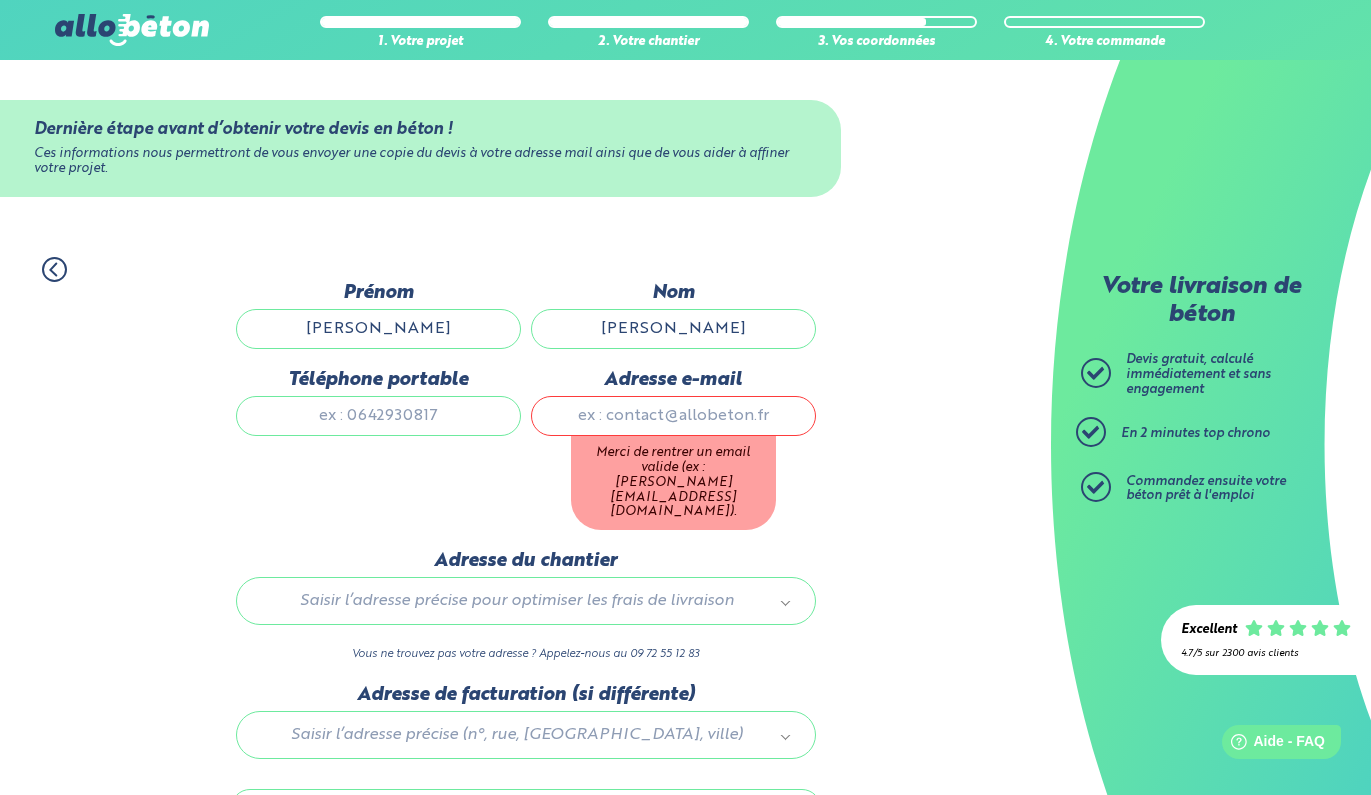 type on "jason.robert42@gmail.com" 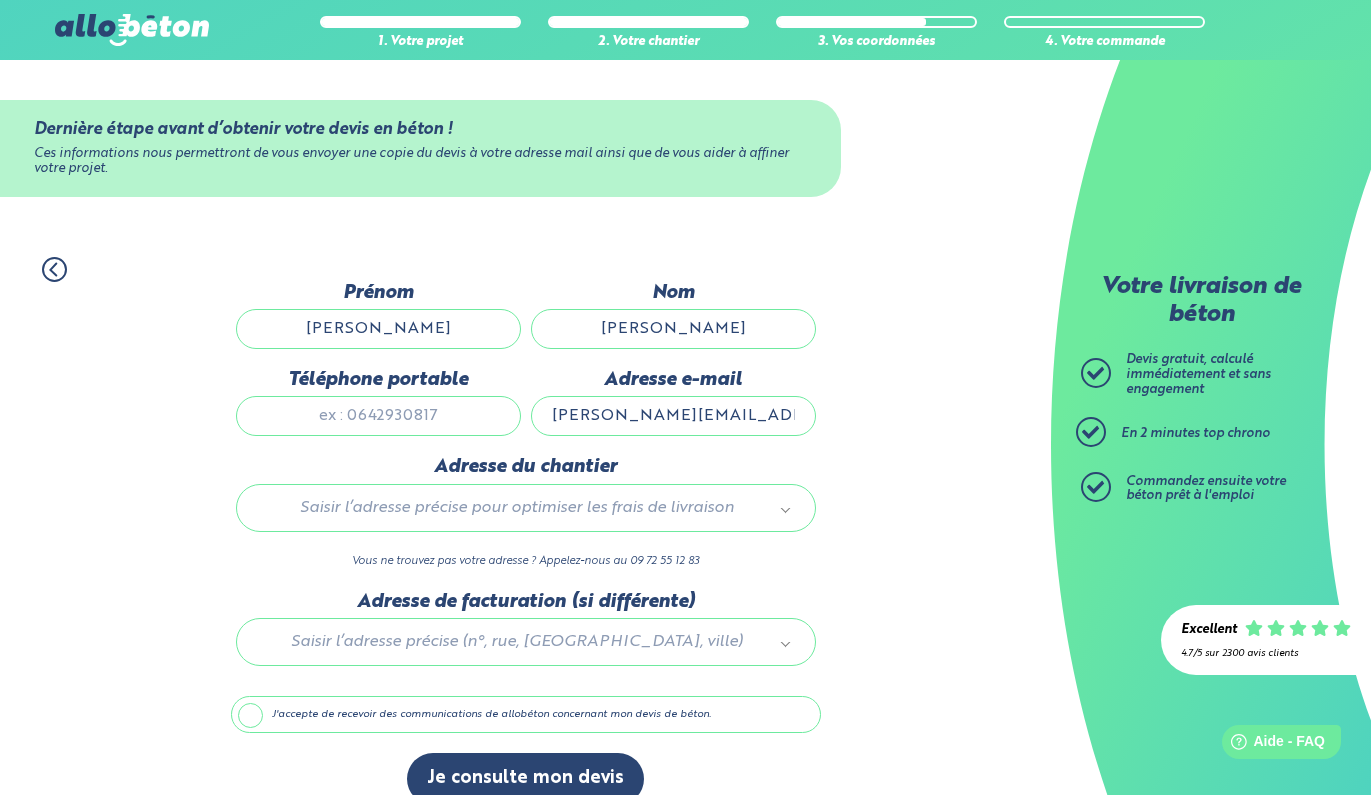click on "Téléphone portable" at bounding box center [378, 416] 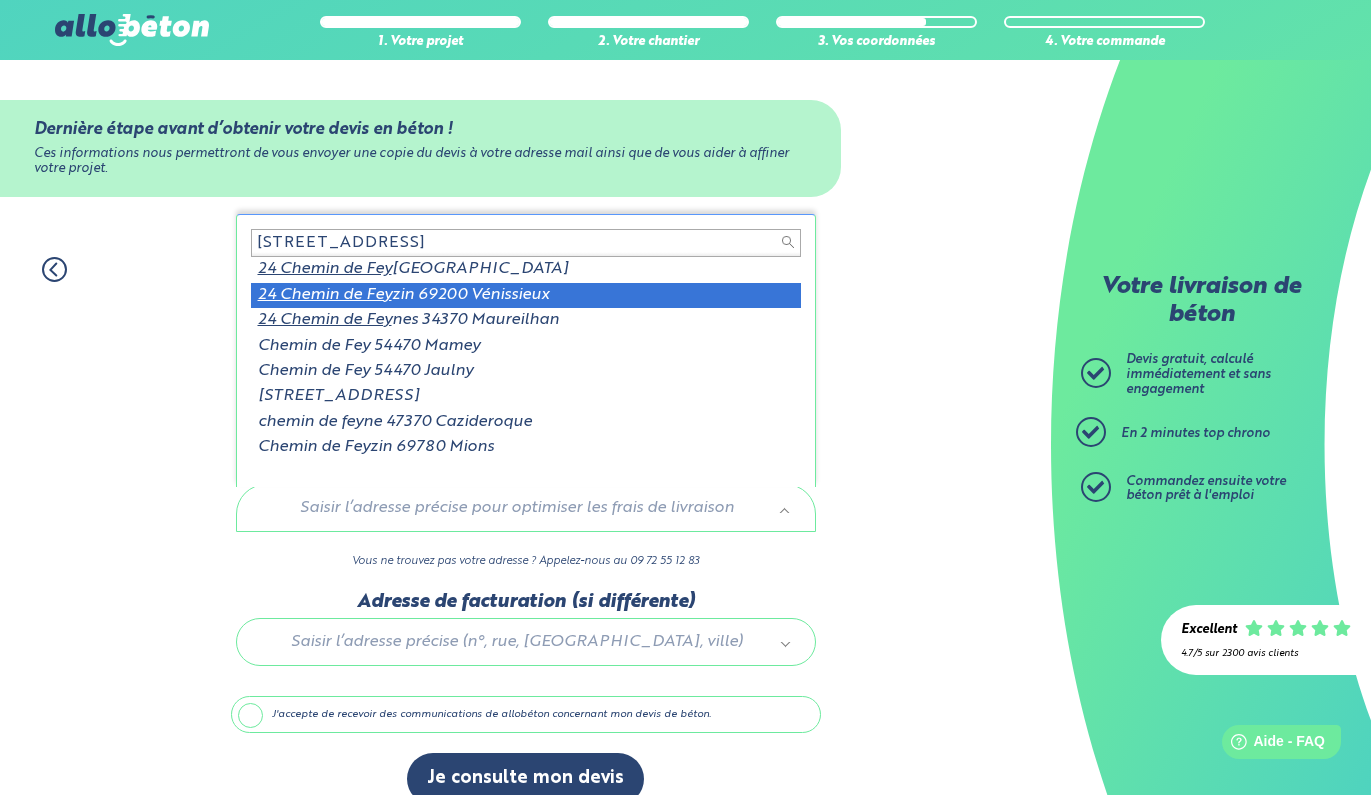 type on "24 CHEMIN DE FEY" 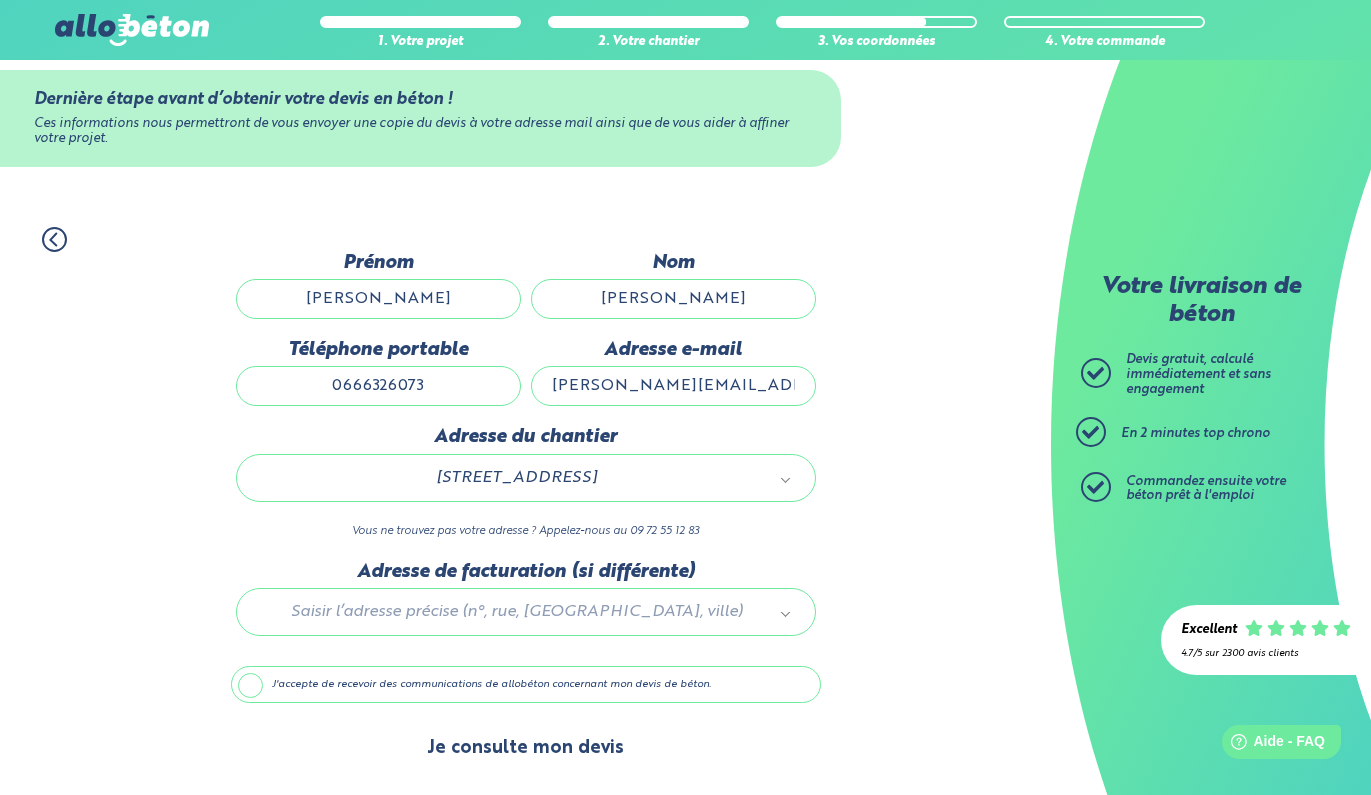 scroll, scrollTop: 36, scrollLeft: 0, axis: vertical 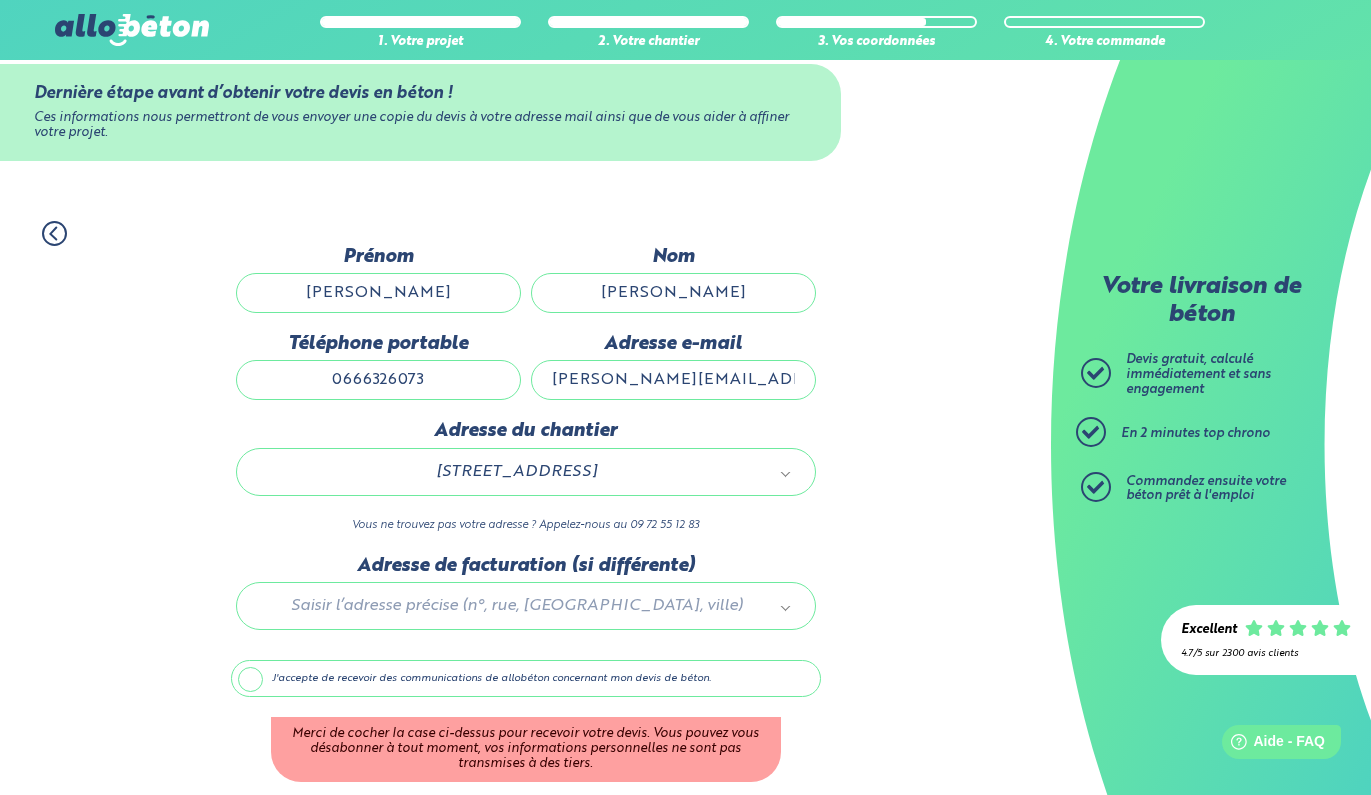 click on "J'accepte de recevoir des communications de allobéton concernant mon devis de béton." at bounding box center (526, 679) 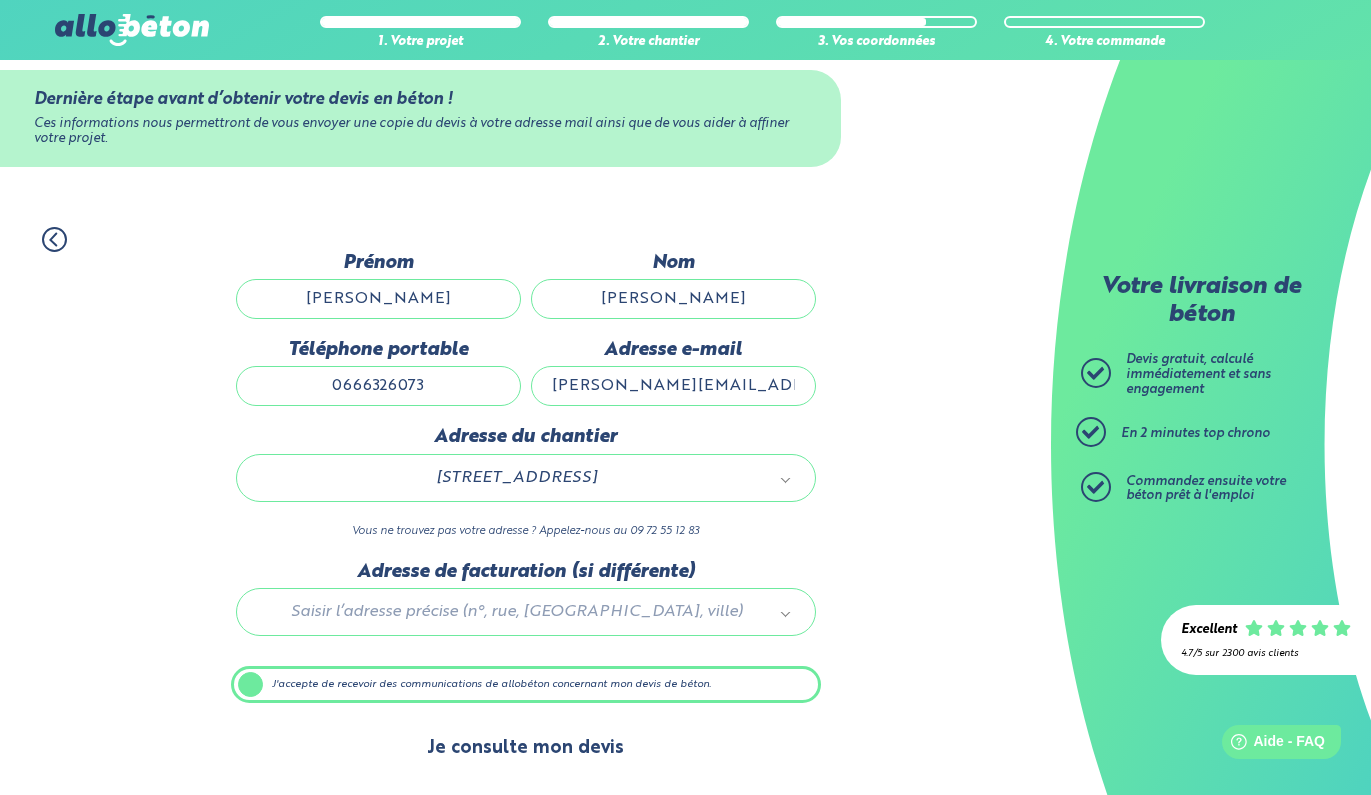 click on "Je consulte mon devis" at bounding box center (525, 748) 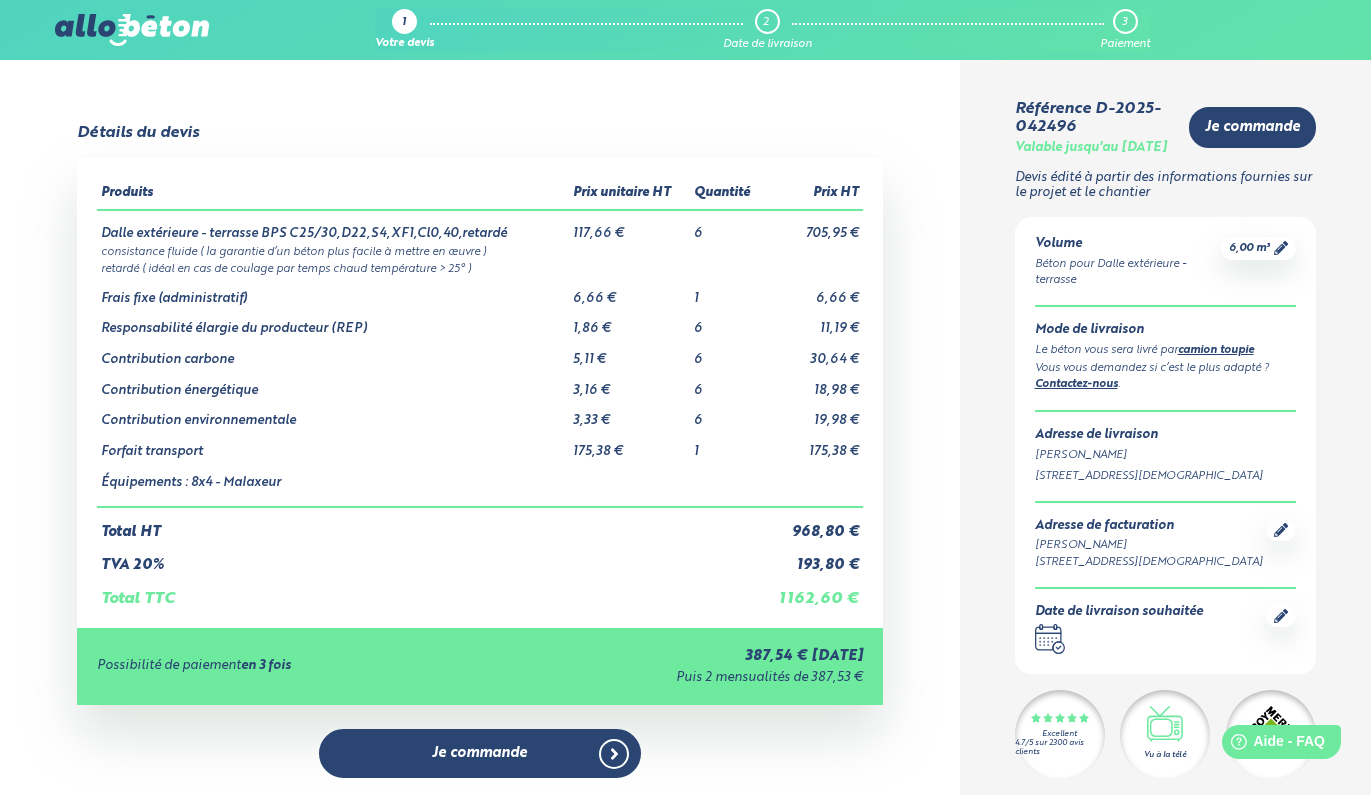 scroll, scrollTop: 0, scrollLeft: 0, axis: both 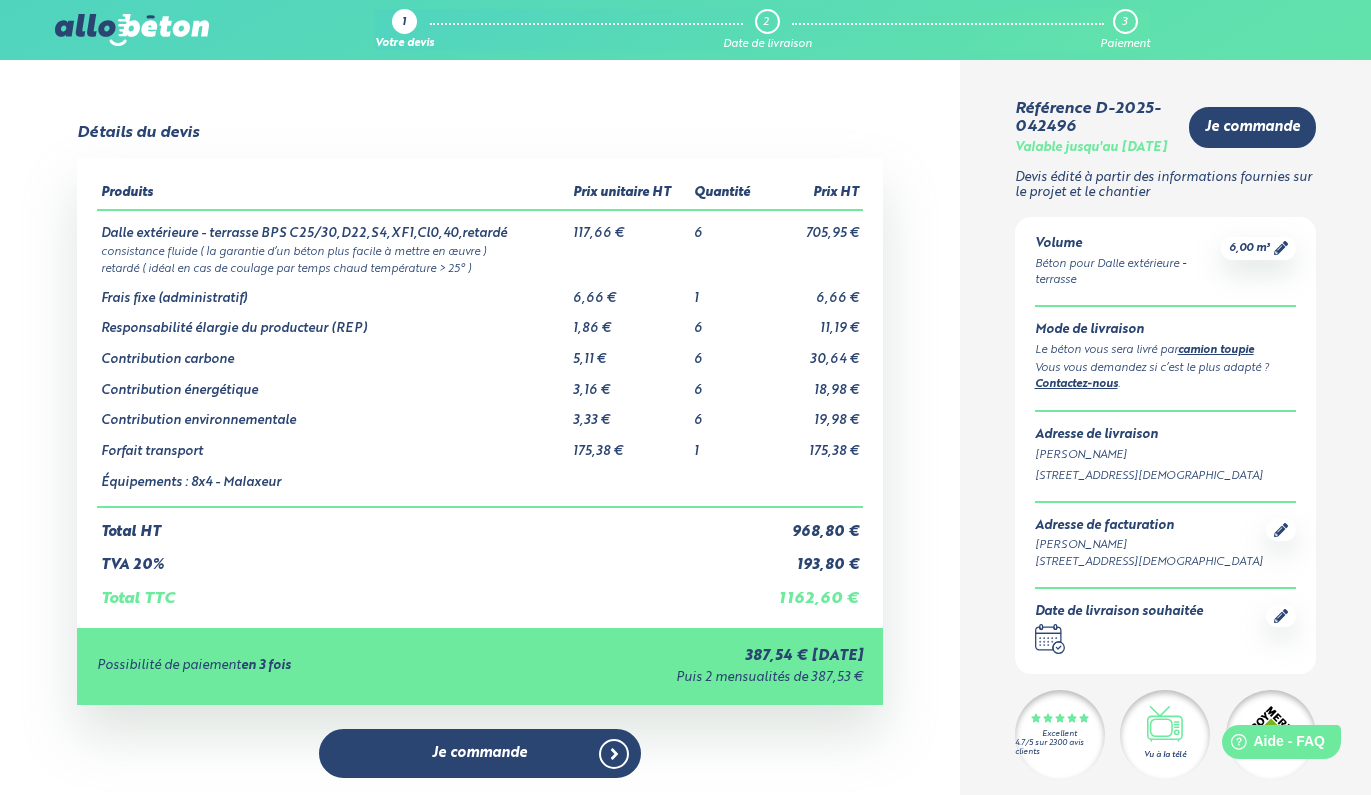 click at bounding box center [1281, 616] 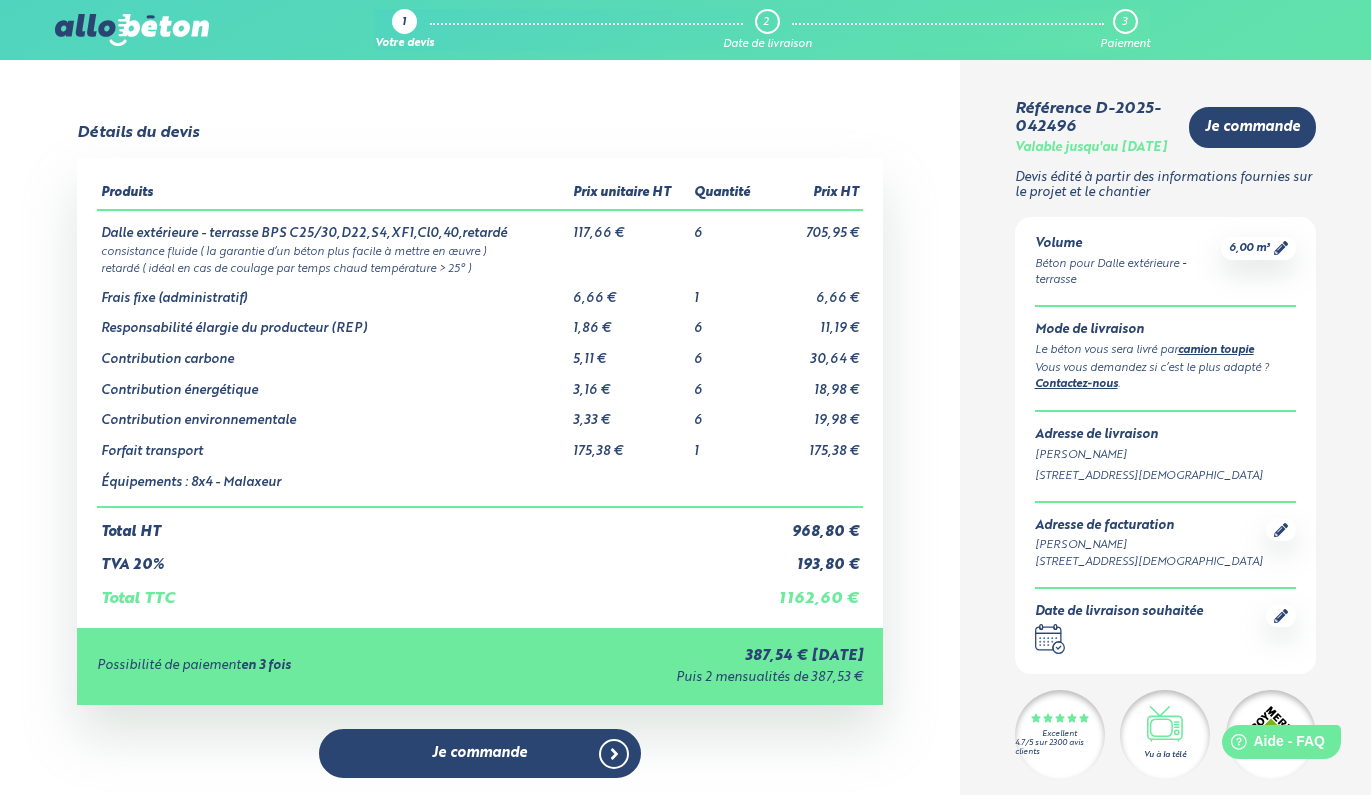 click 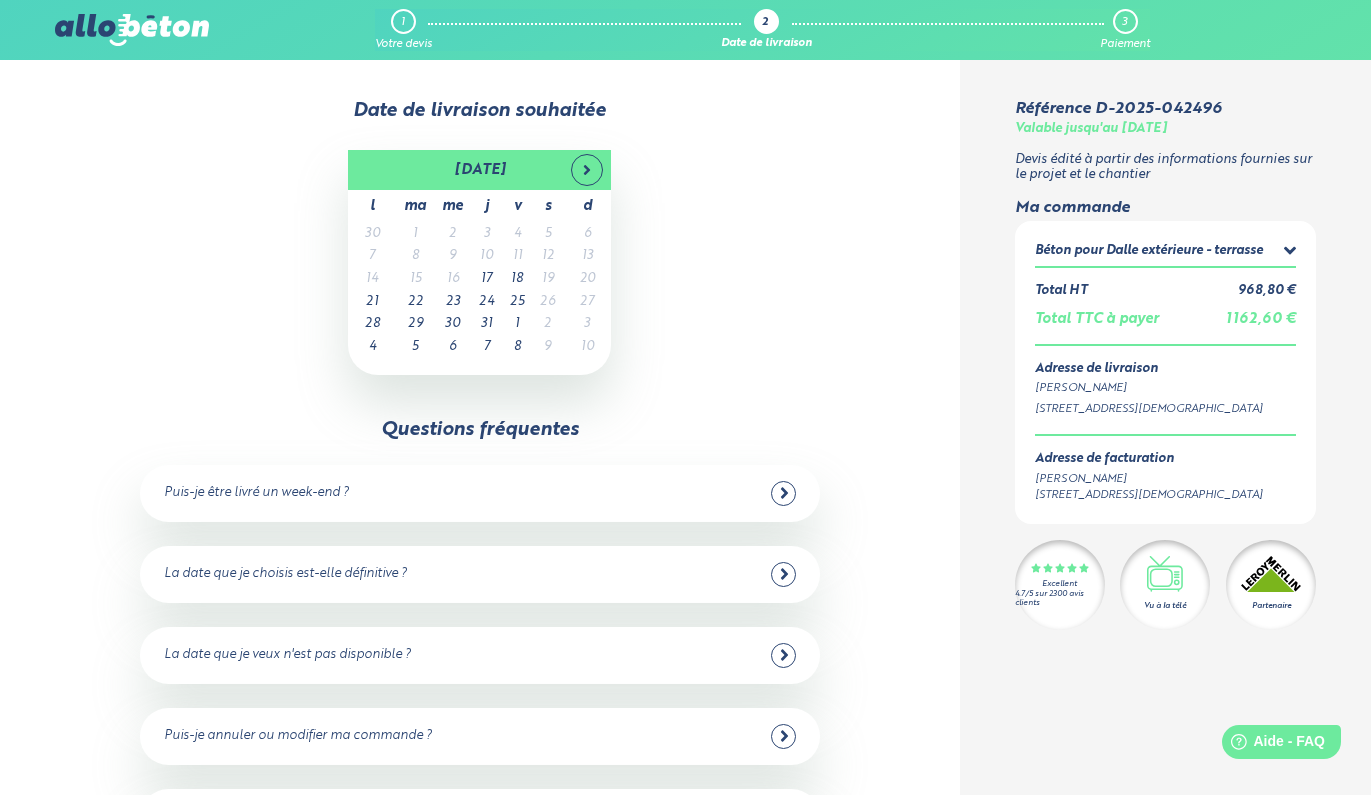 scroll, scrollTop: 0, scrollLeft: 0, axis: both 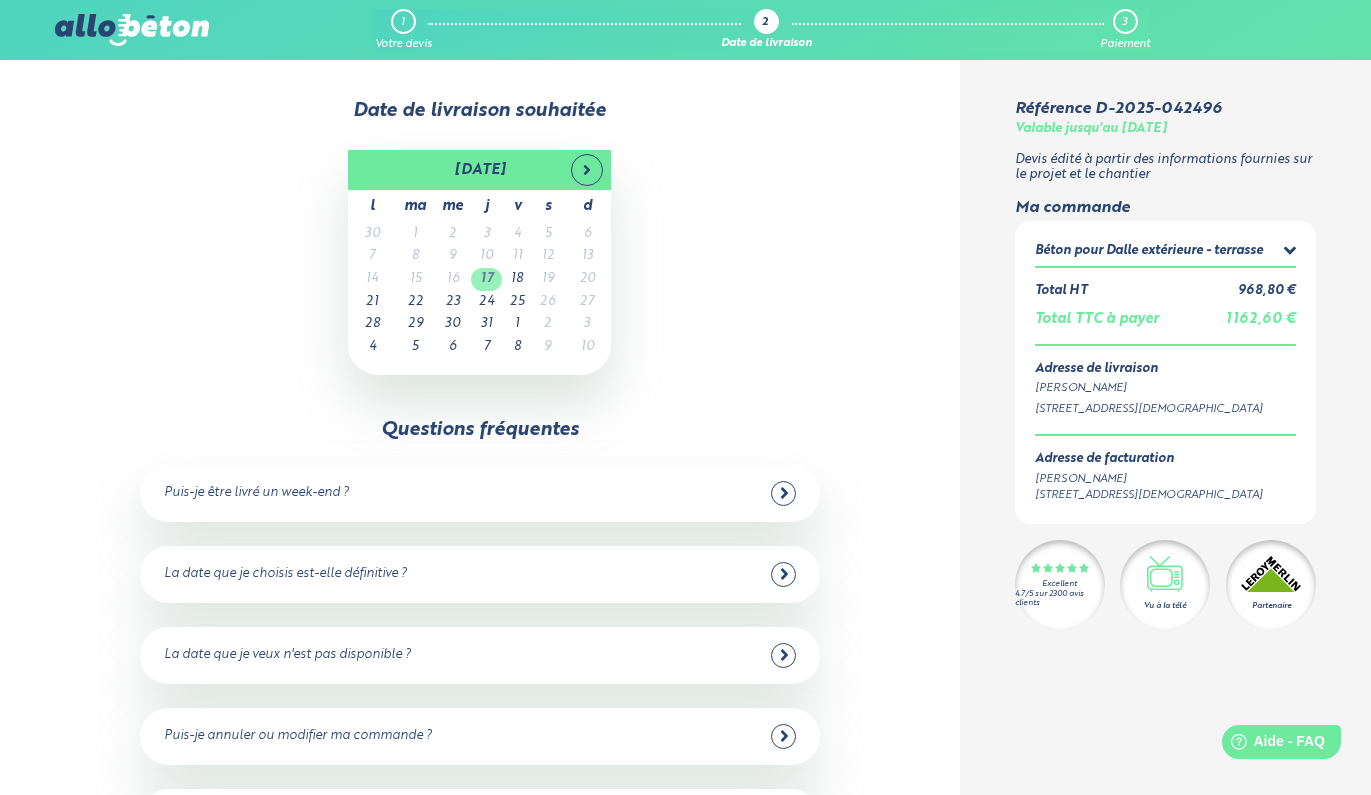 click on "17" at bounding box center (486, 279) 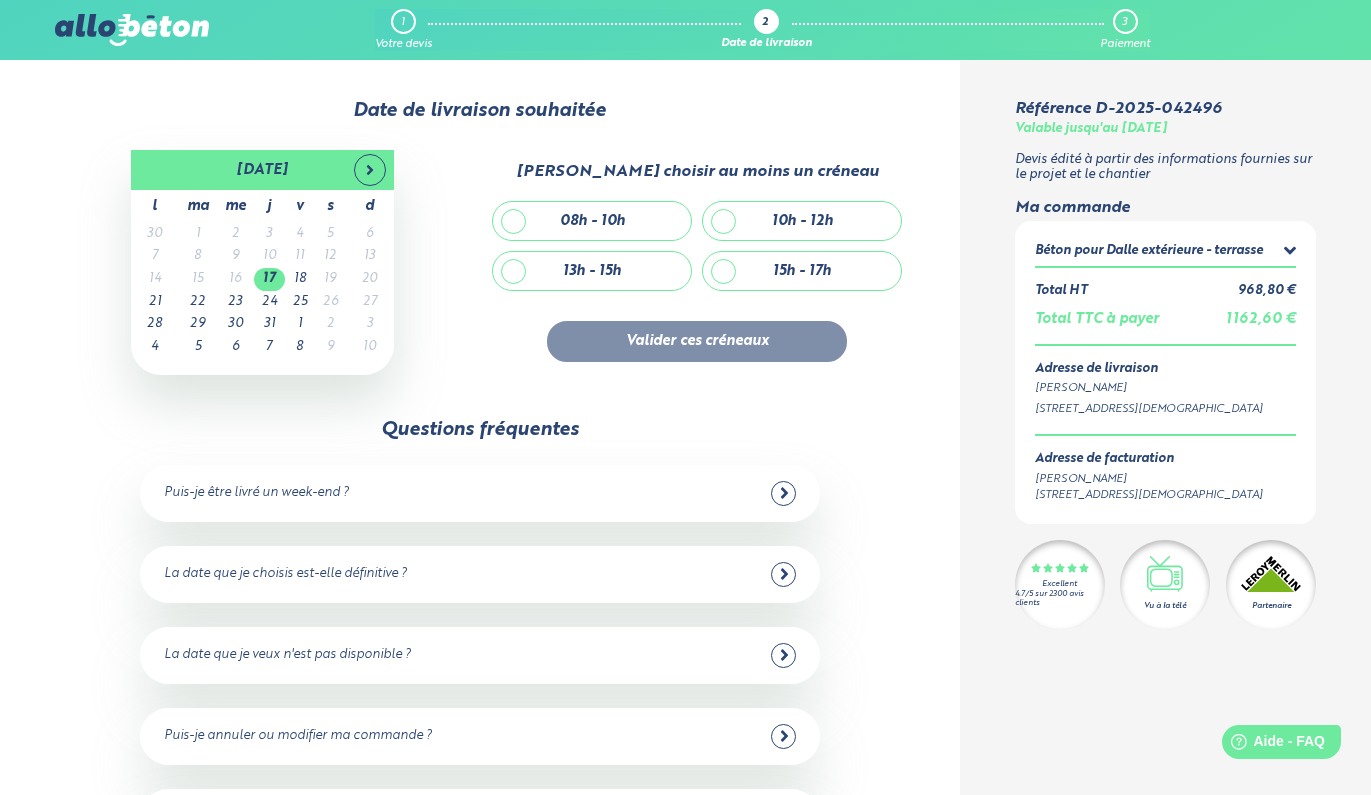 click on "Puis-je être livré un week-end ?" at bounding box center [256, 493] 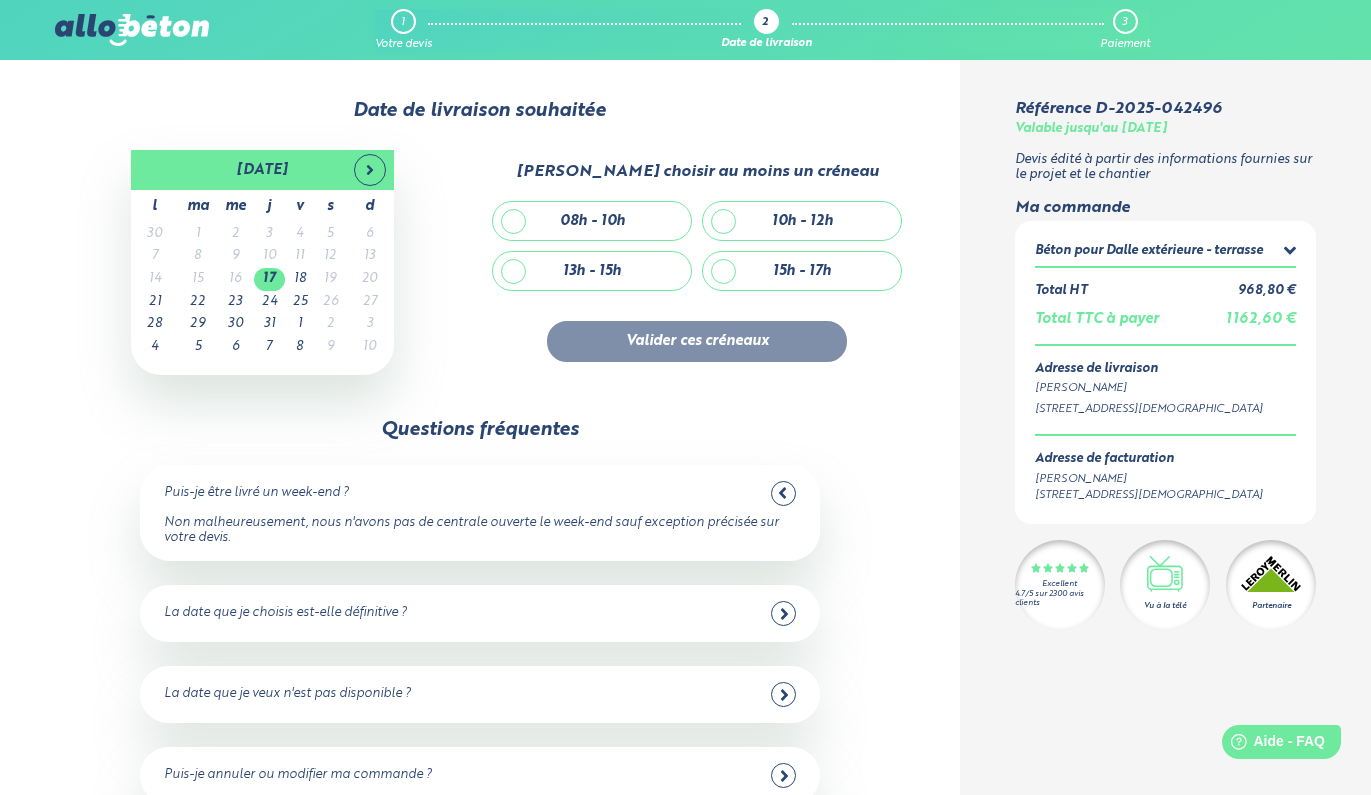 click on "Puis-je être livré un week-end ?" at bounding box center (256, 493) 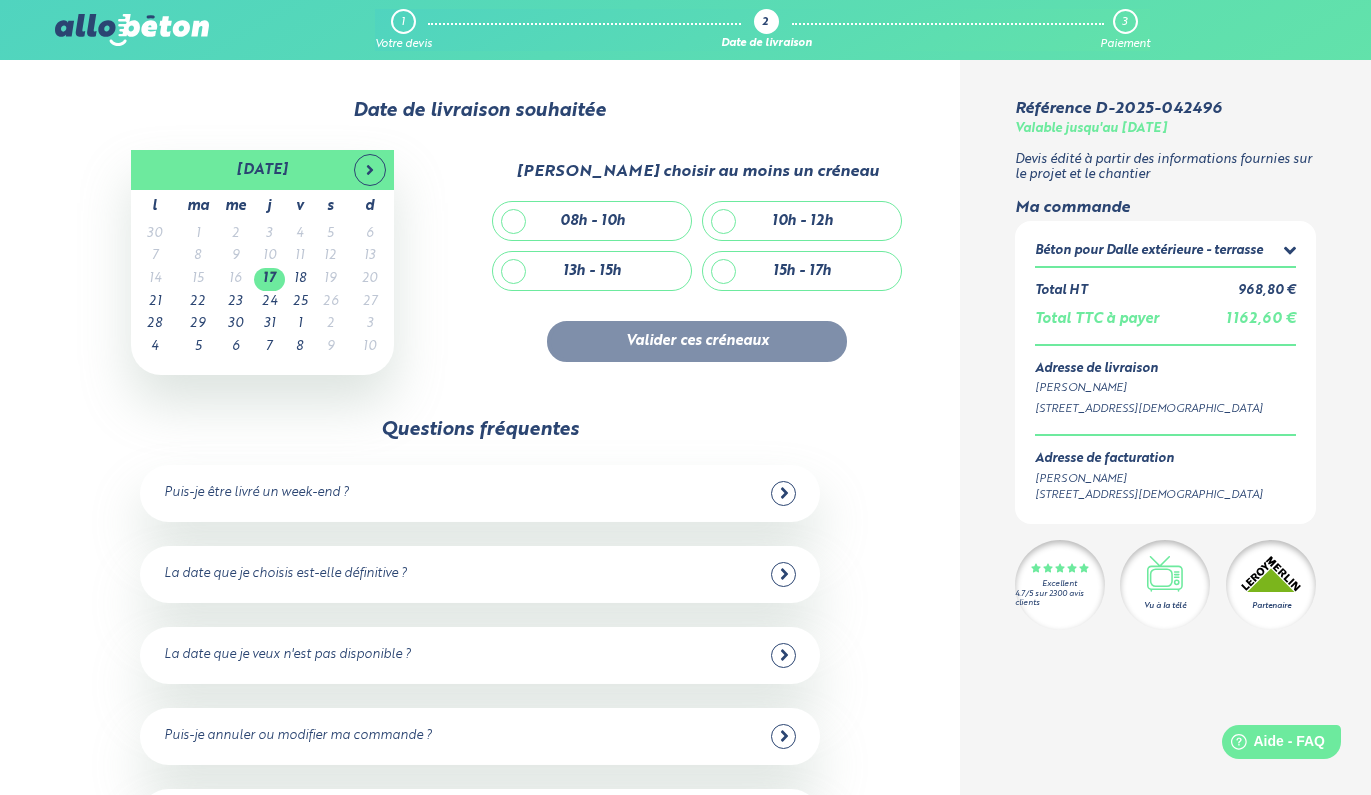 click on "La date que je choisis est-elle définitive ?
Oui dans 98% des cas ! Vous pouvez sélectionner autant de créneaux que vous souhaitez. Si jamais le planning de la centrale est surchargé, nous vous rappellerons avec une proposition de créneau de remplacement, que vous pouvez accepter ou refuser bien entendu." at bounding box center (480, 574) 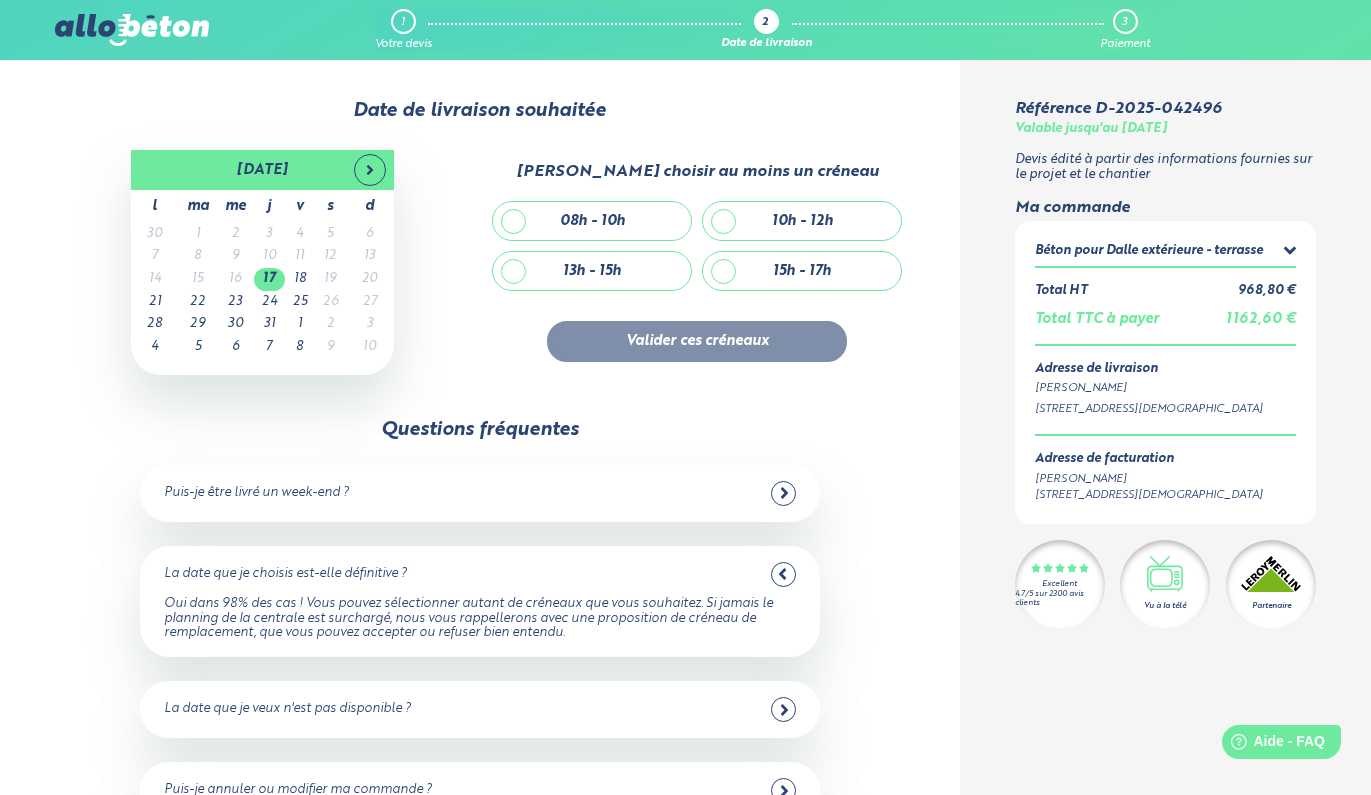 click on "La date que je choisis est-elle définitive ?
Oui dans 98% des cas ! Vous pouvez sélectionner autant de créneaux que vous souhaitez. Si jamais le planning de la centrale est surchargé, nous vous rappellerons avec une proposition de créneau de remplacement, que vous pouvez accepter ou refuser bien entendu." at bounding box center (480, 601) 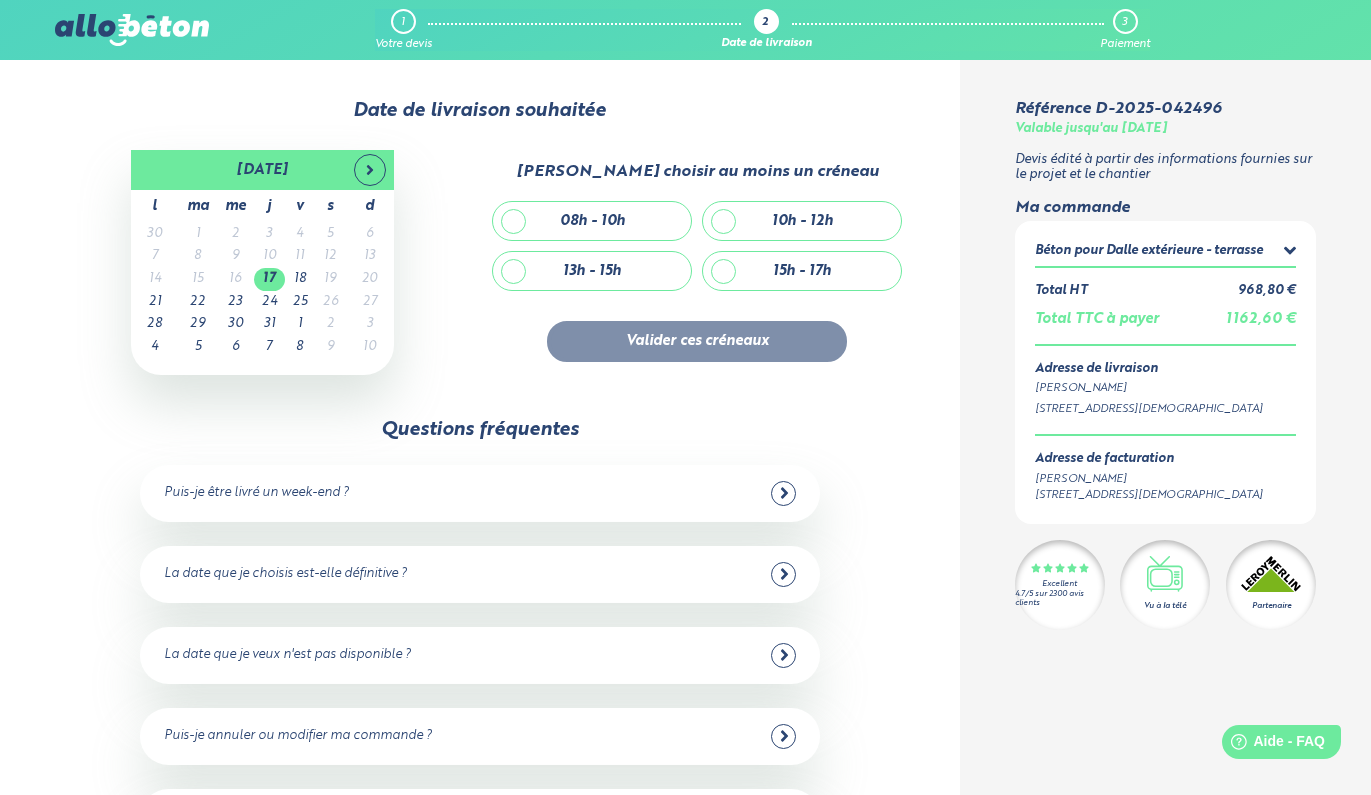 scroll, scrollTop: 0, scrollLeft: 0, axis: both 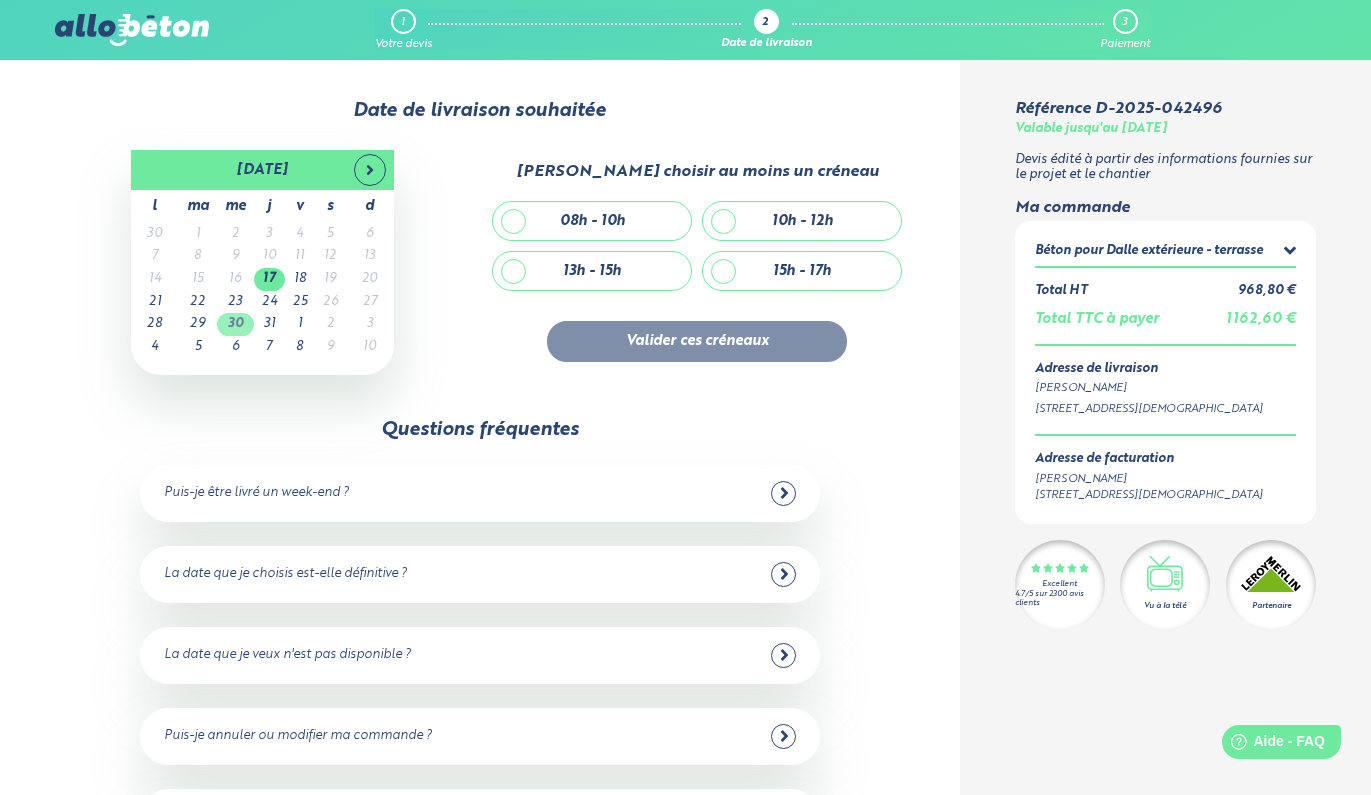 click on "30" at bounding box center (235, 324) 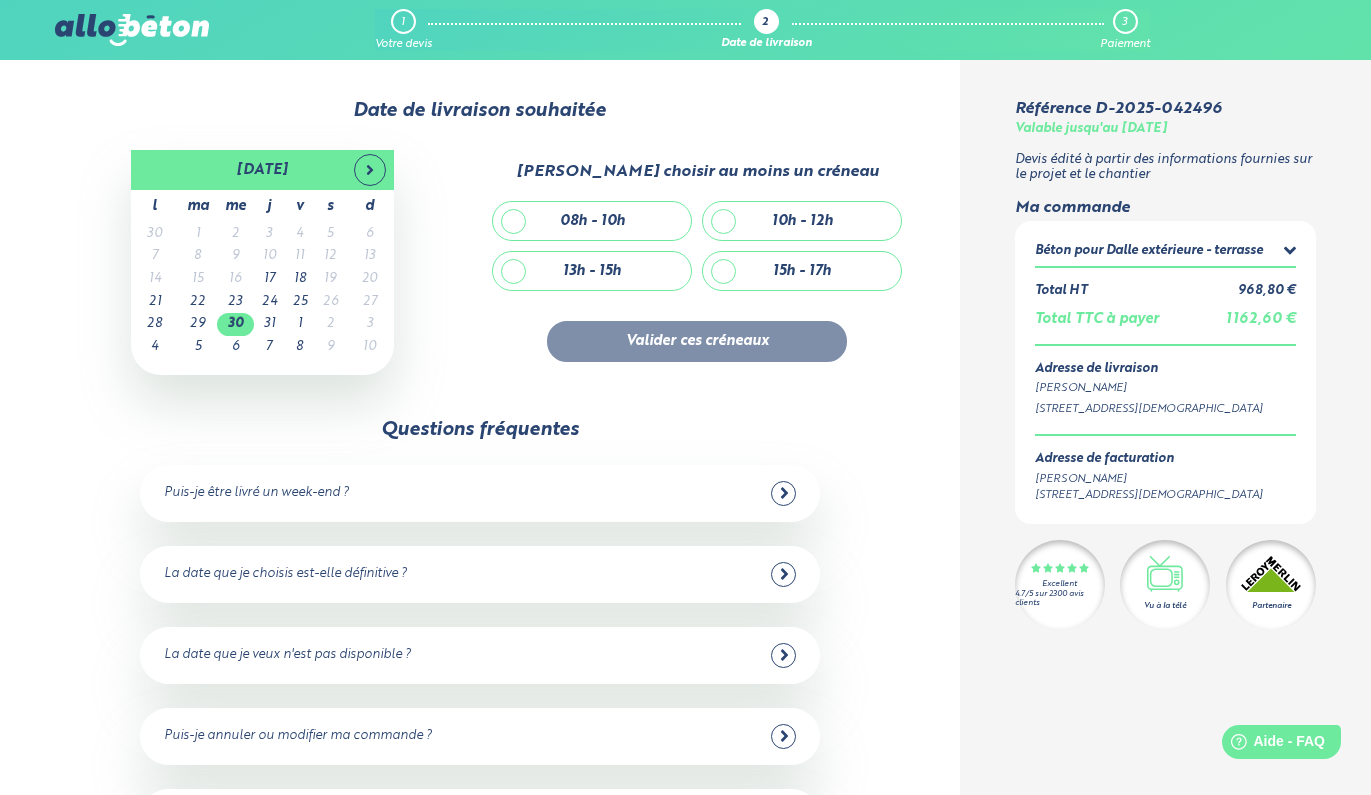 click on "13h - 15h" at bounding box center (592, 271) 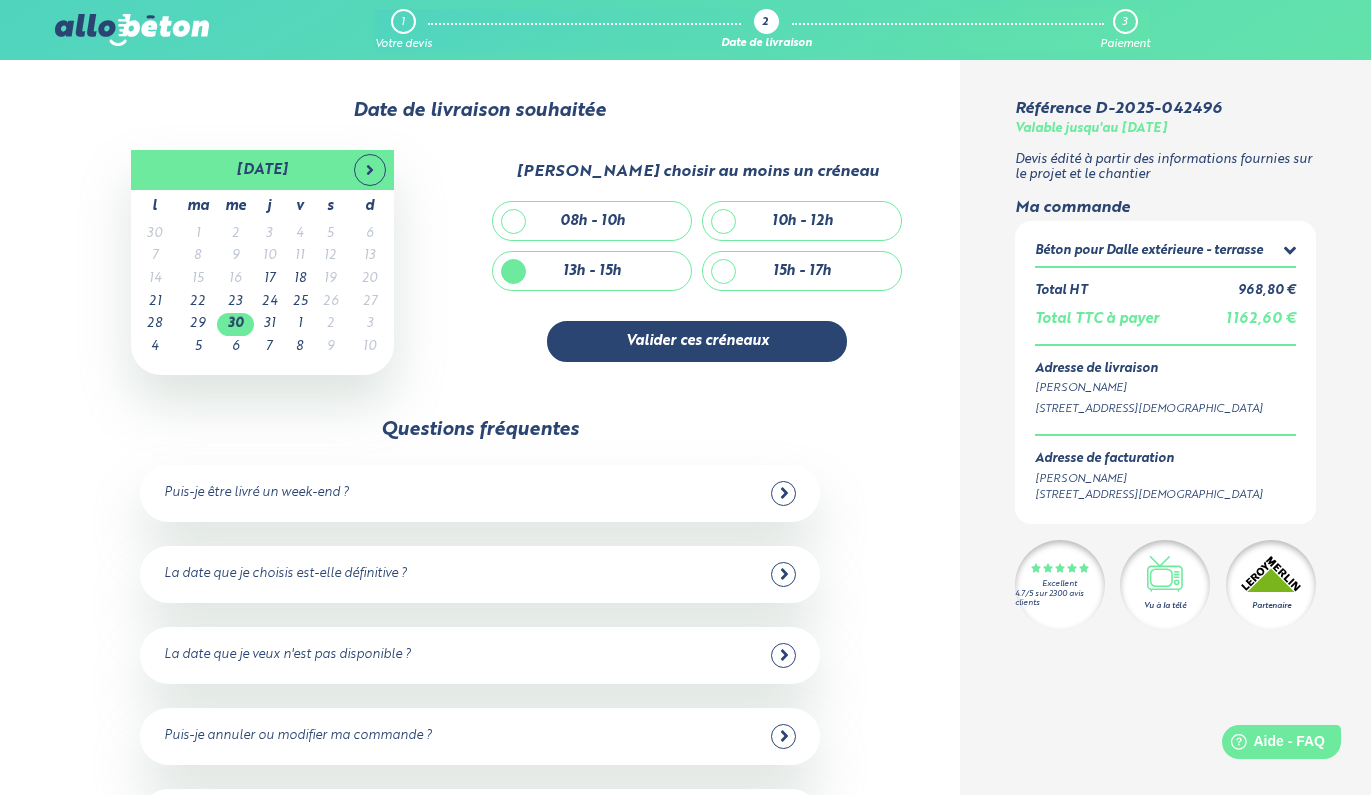 scroll, scrollTop: 0, scrollLeft: 0, axis: both 